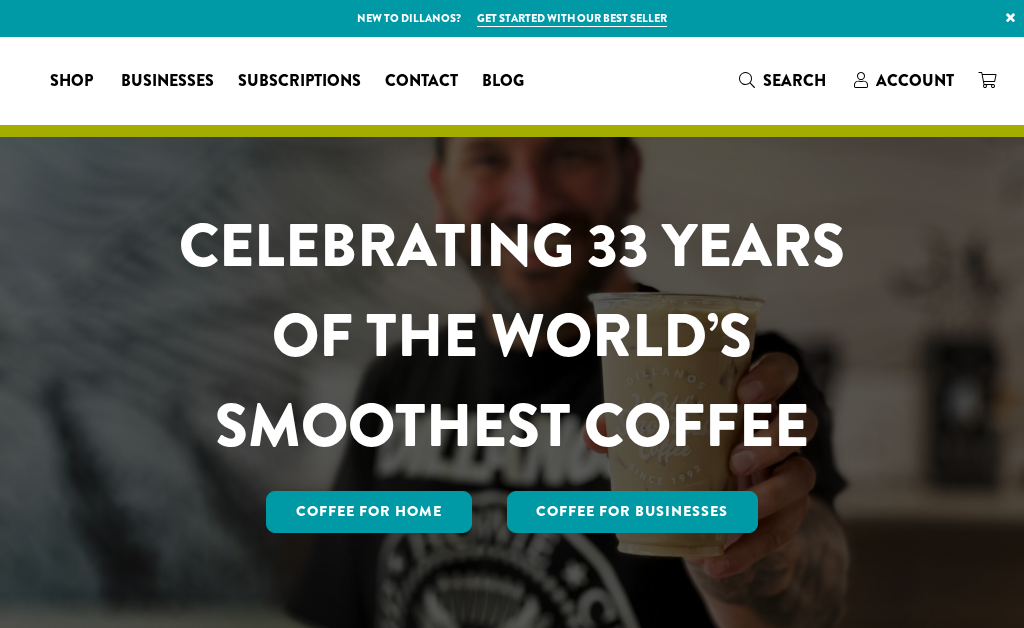 scroll, scrollTop: 0, scrollLeft: 0, axis: both 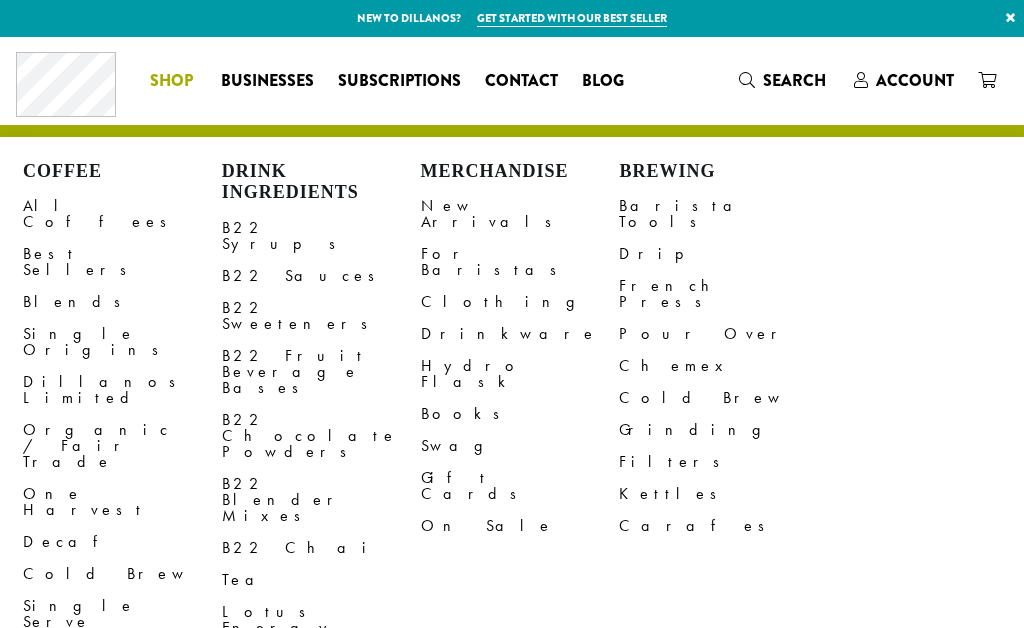 click on "B22 Chocolate Powders" at bounding box center [321, 436] 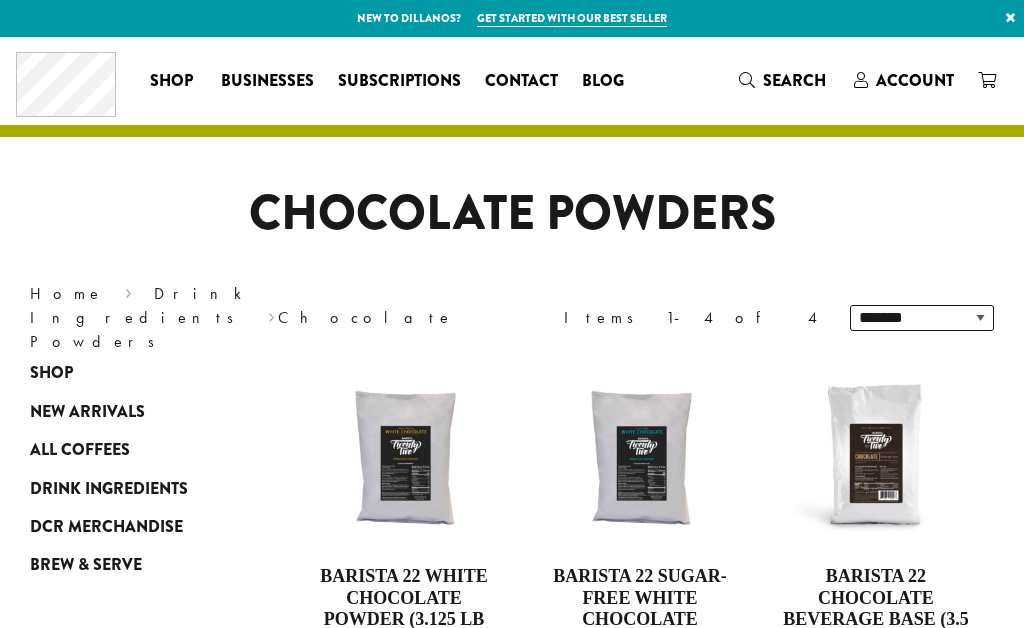 scroll, scrollTop: 0, scrollLeft: 0, axis: both 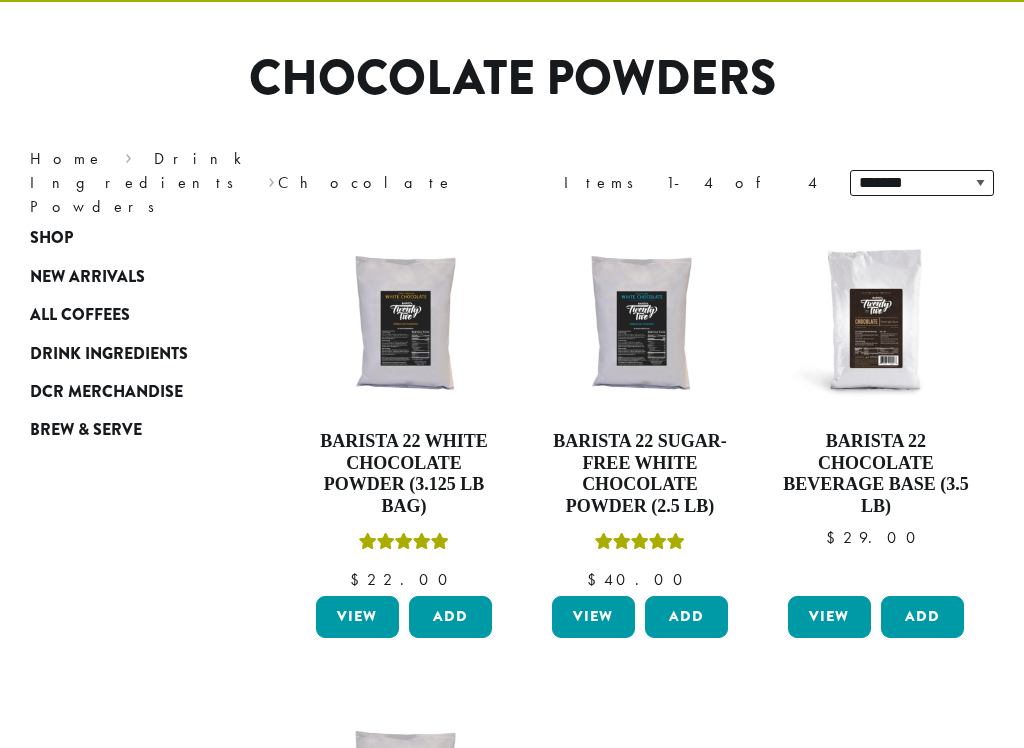 click on "DCR Merchandise" at bounding box center (106, 392) 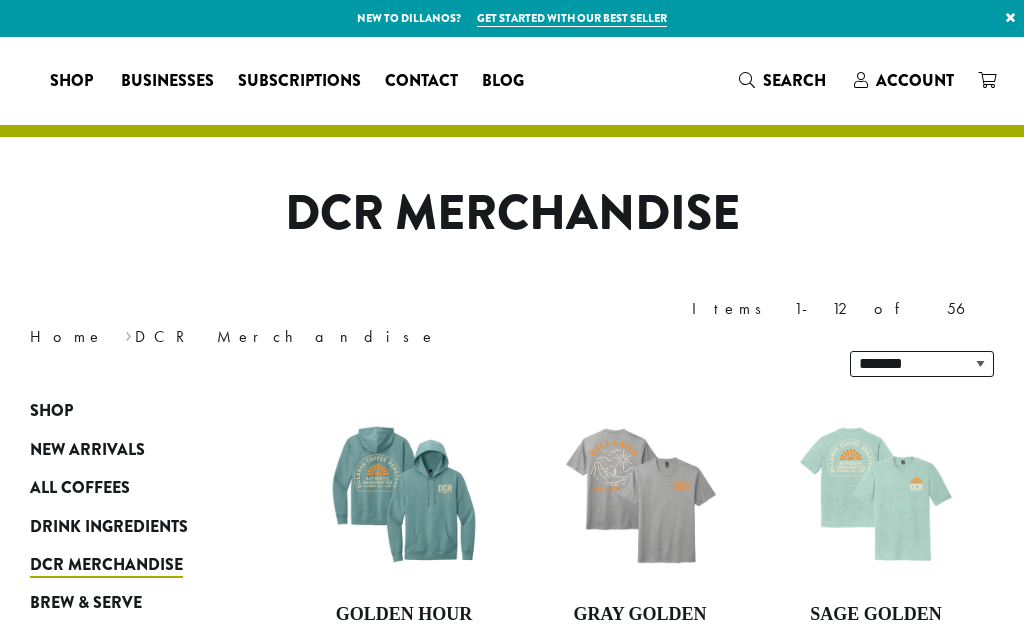scroll, scrollTop: 0, scrollLeft: 0, axis: both 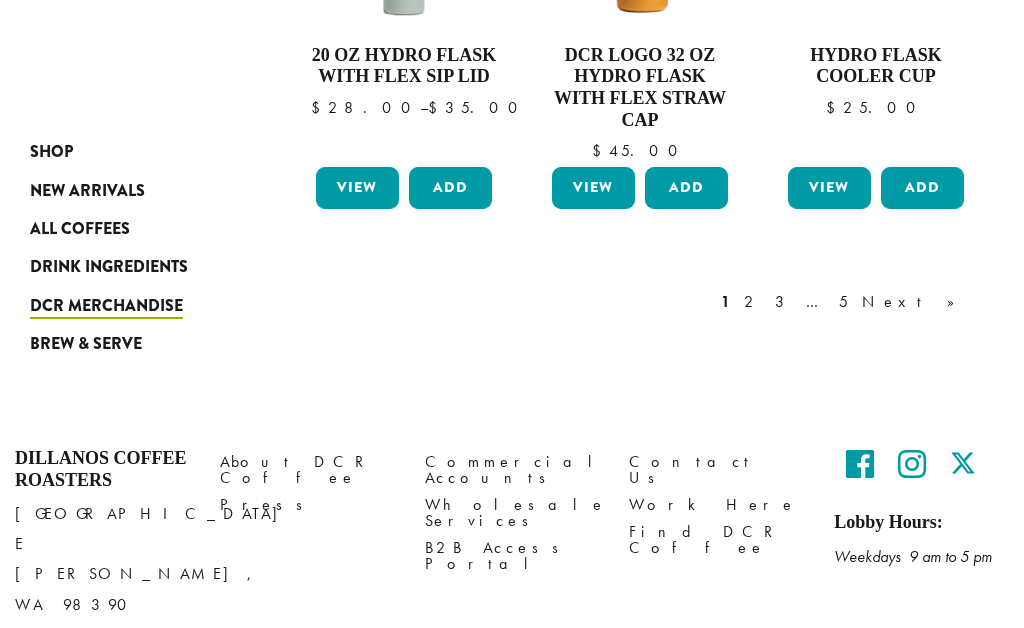 click on "Next »" at bounding box center (915, 302) 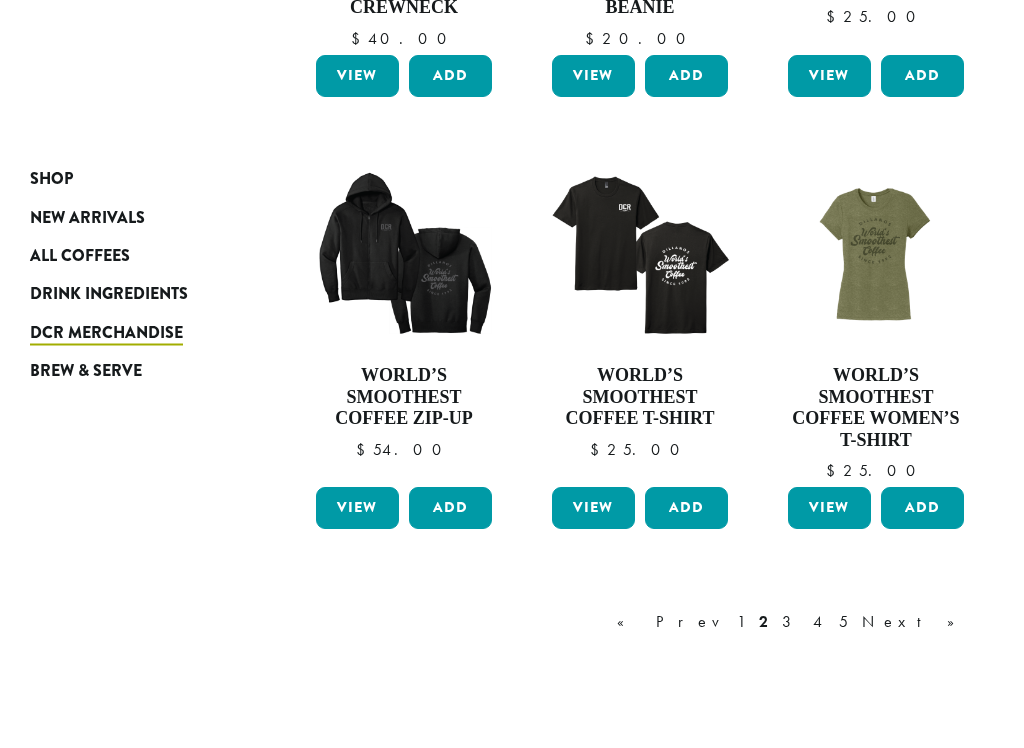 scroll, scrollTop: 1452, scrollLeft: 0, axis: vertical 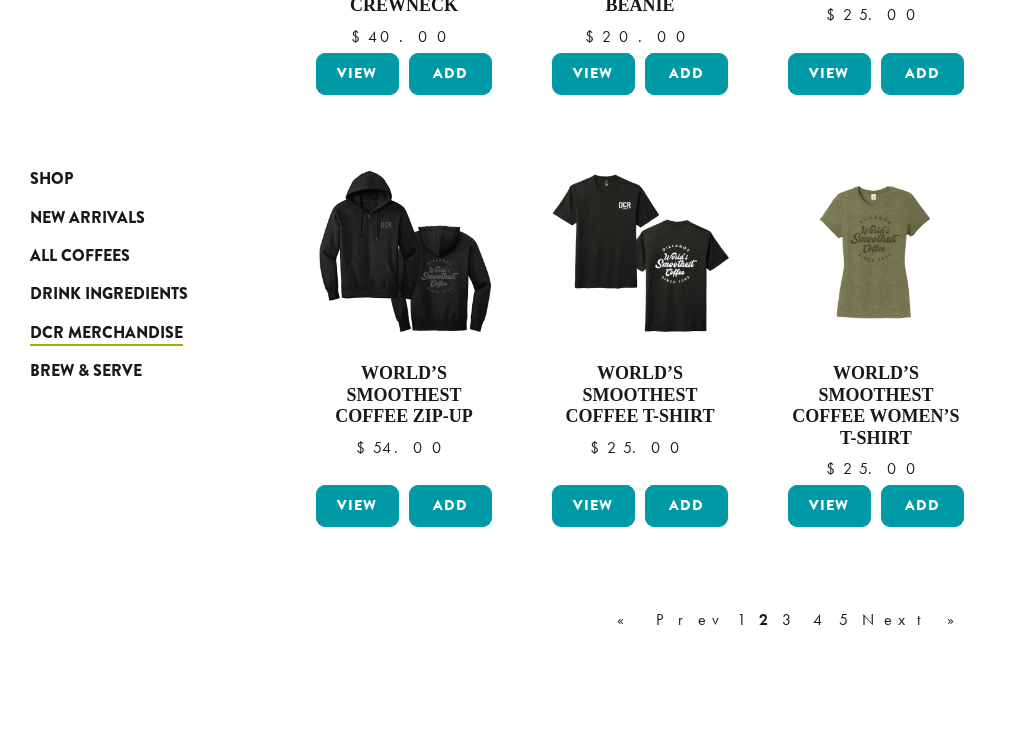 click on "Next »" at bounding box center (915, 620) 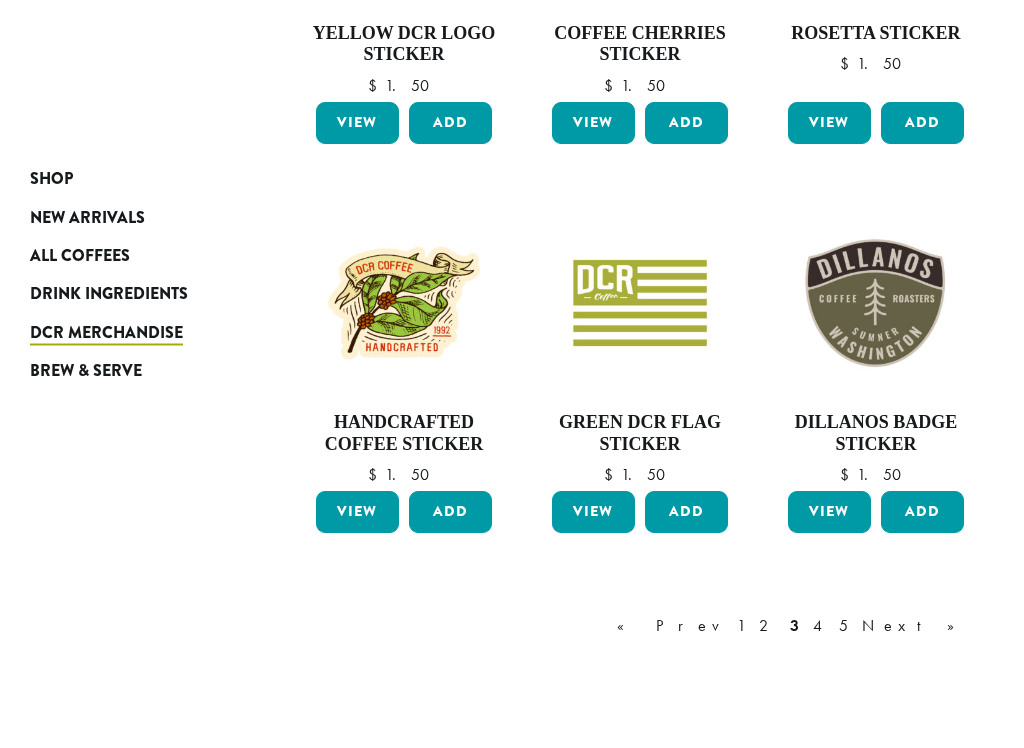 scroll, scrollTop: 1403, scrollLeft: 0, axis: vertical 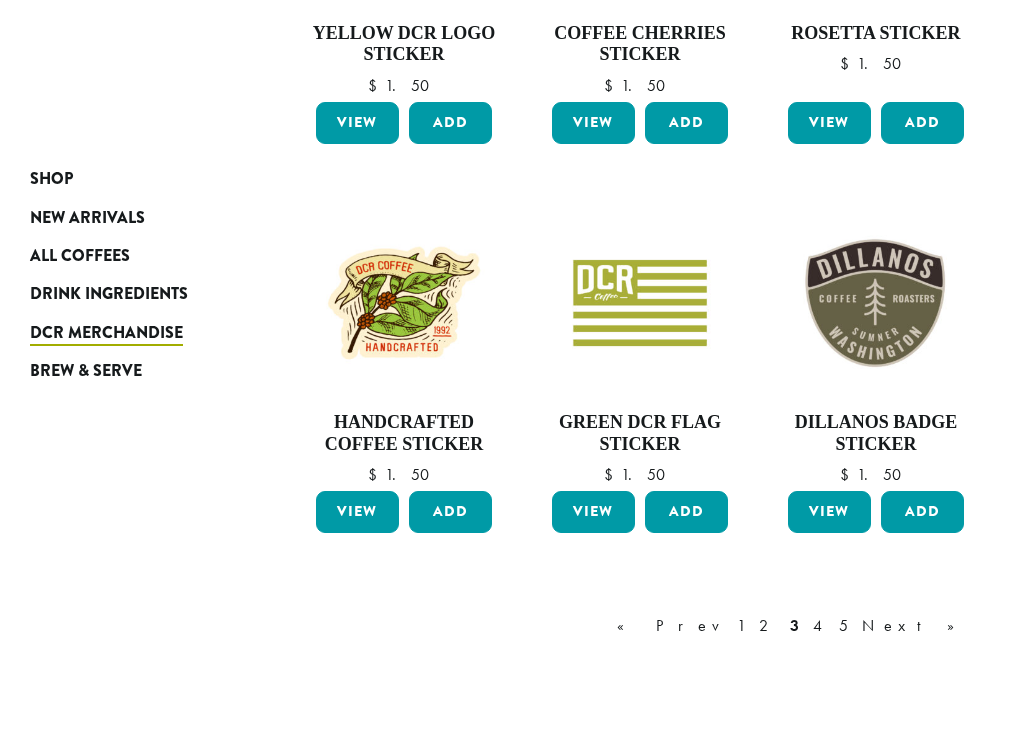 click on "Next »" at bounding box center [915, 626] 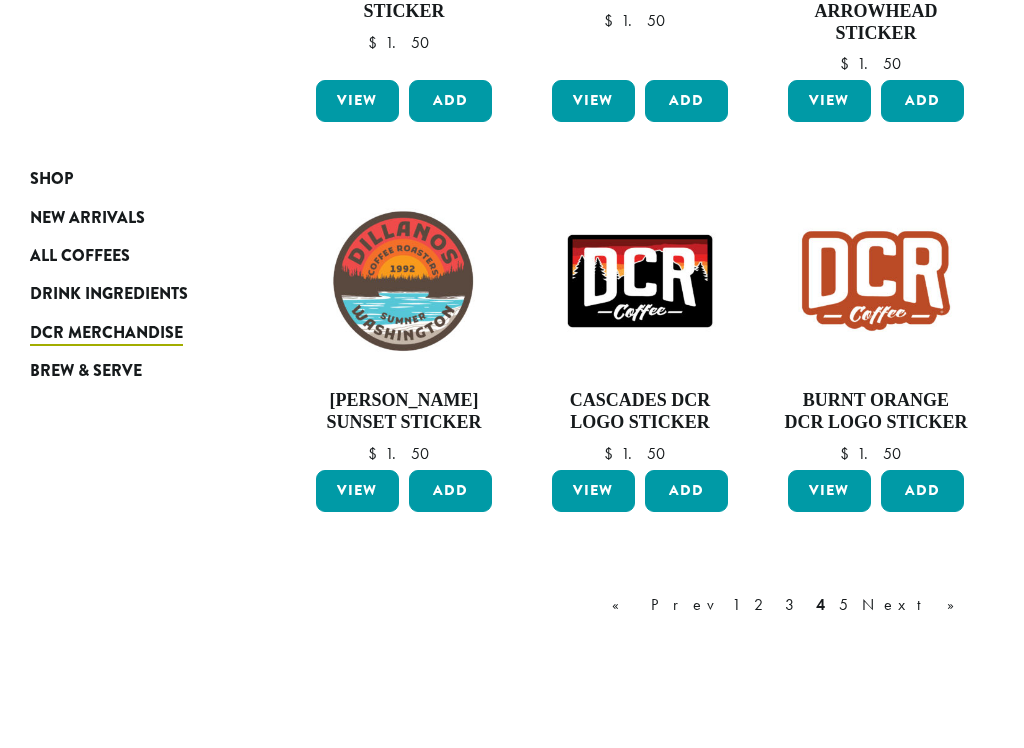 scroll, scrollTop: 122, scrollLeft: 0, axis: vertical 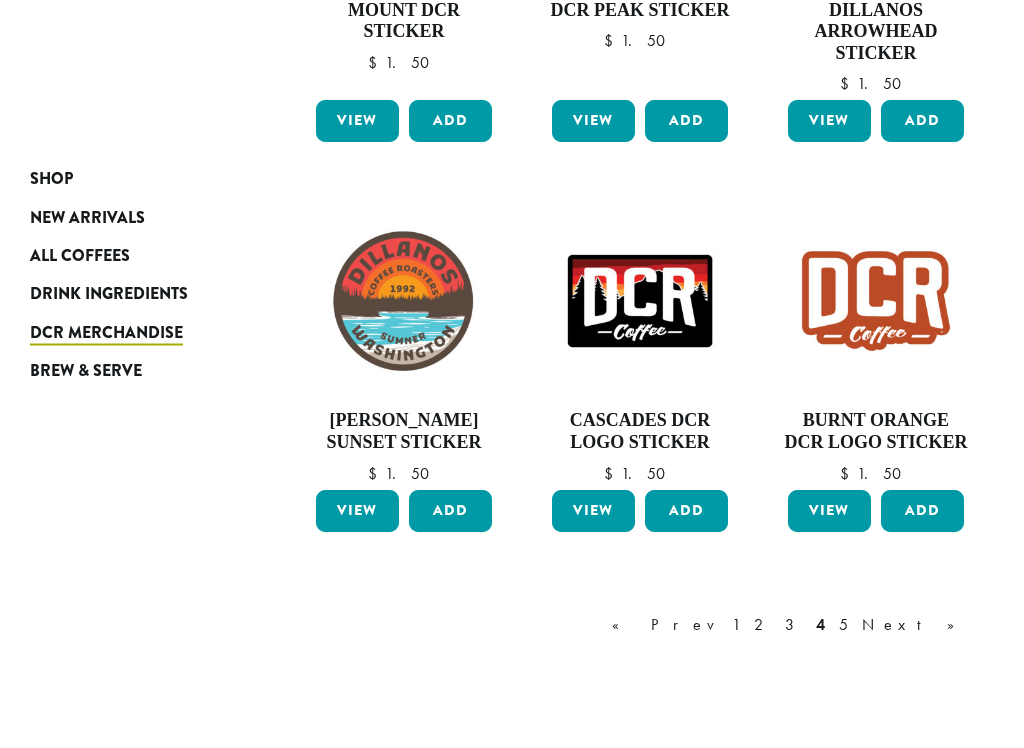 click on "Next »" at bounding box center (915, 626) 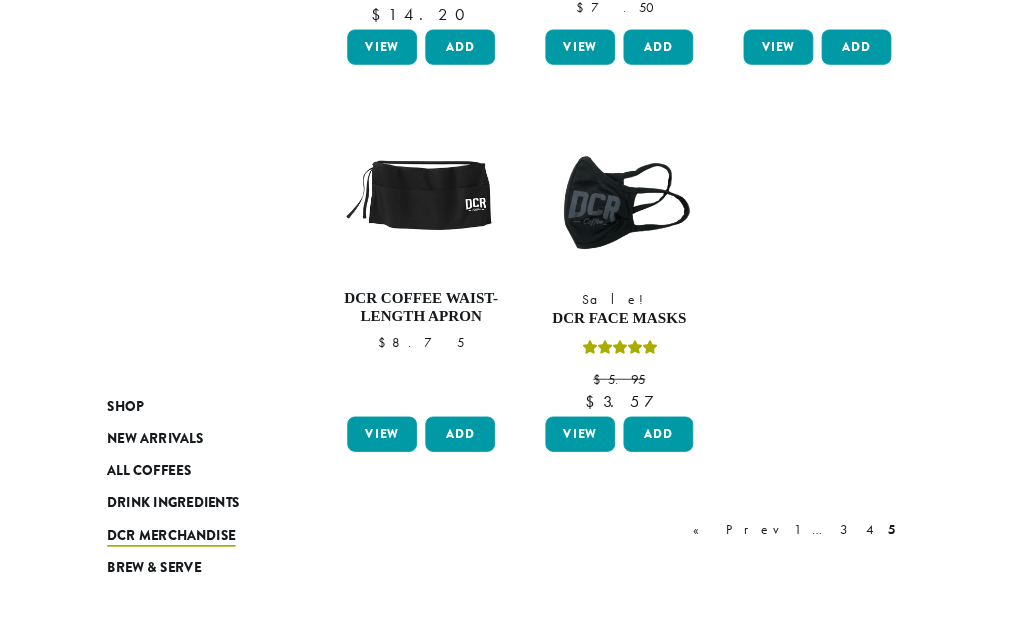 scroll, scrollTop: 1422, scrollLeft: 0, axis: vertical 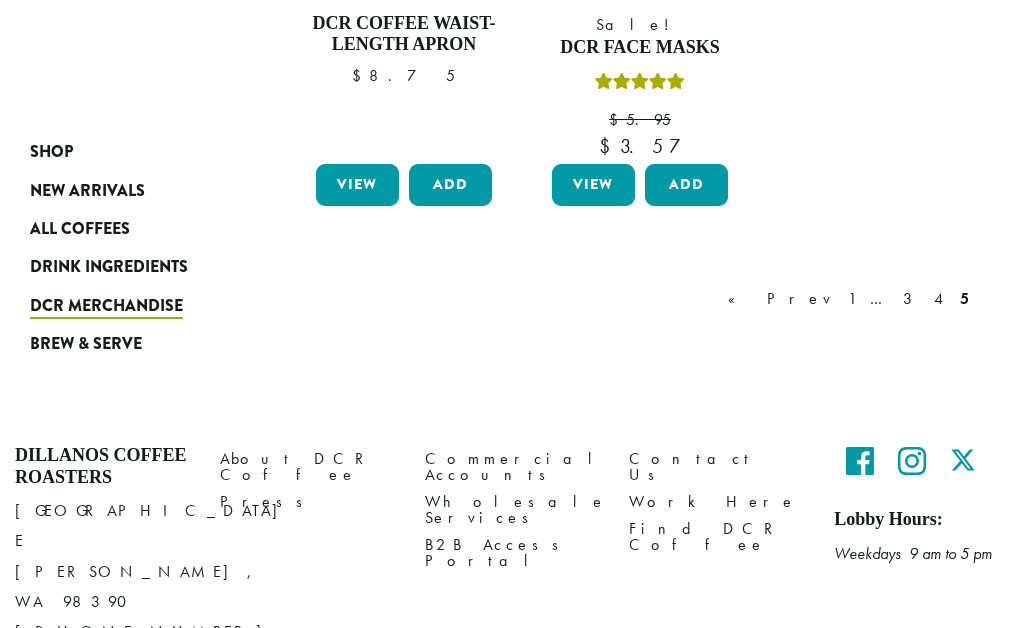 click on "Work Here" at bounding box center [716, 501] 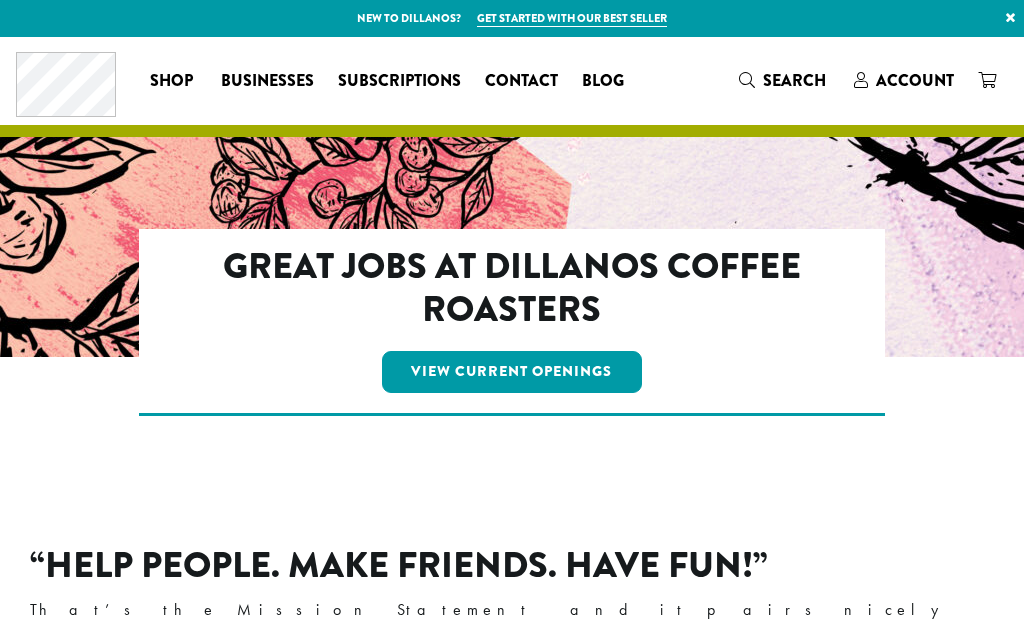 scroll, scrollTop: 0, scrollLeft: 0, axis: both 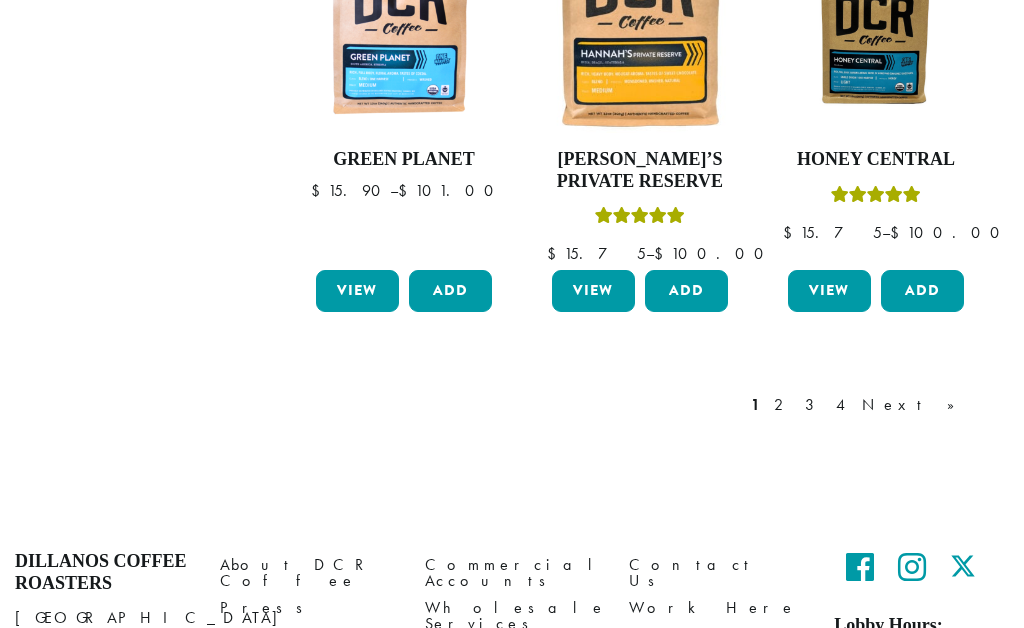 click on "Next »" at bounding box center [915, 405] 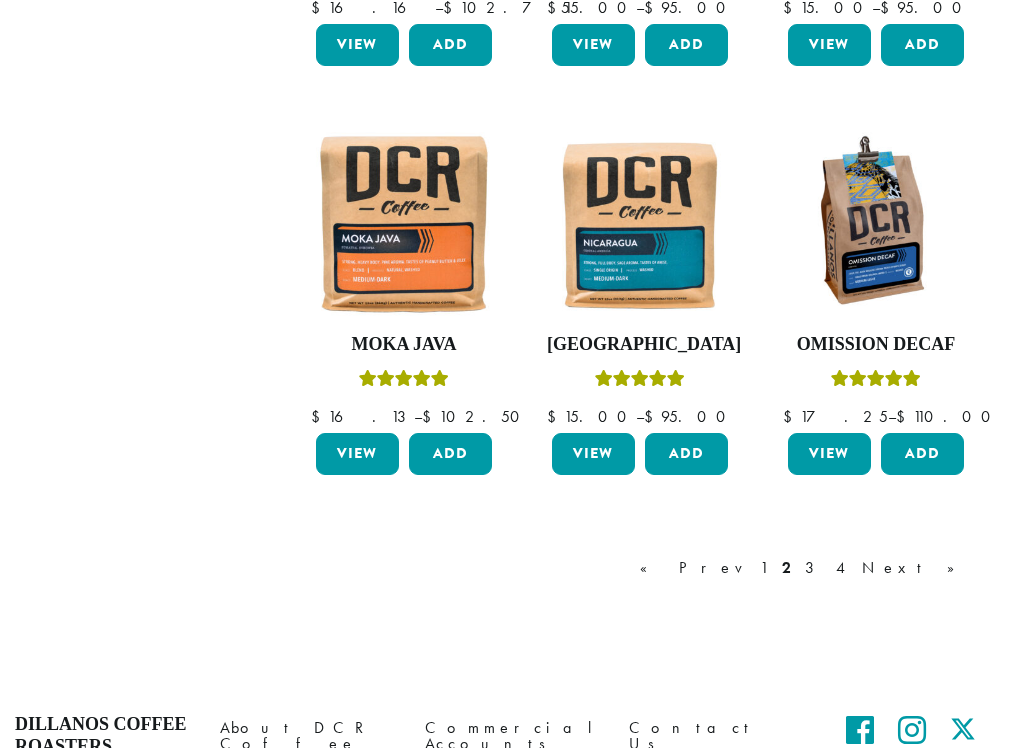 scroll, scrollTop: 1527, scrollLeft: 0, axis: vertical 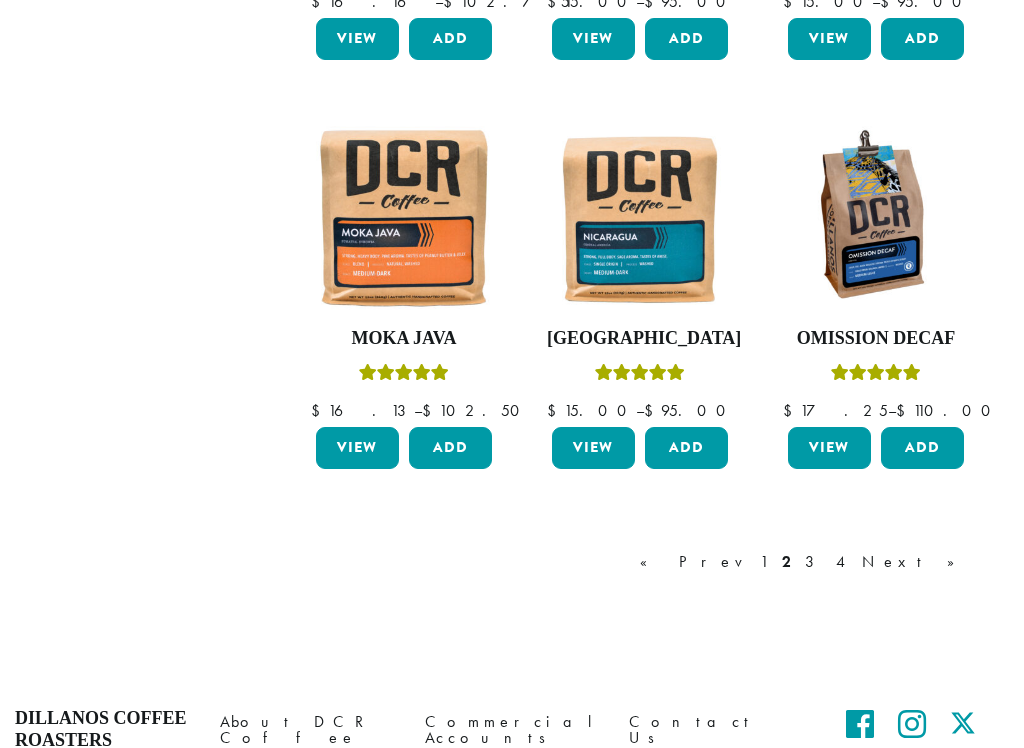 click on "Next »" at bounding box center (915, 562) 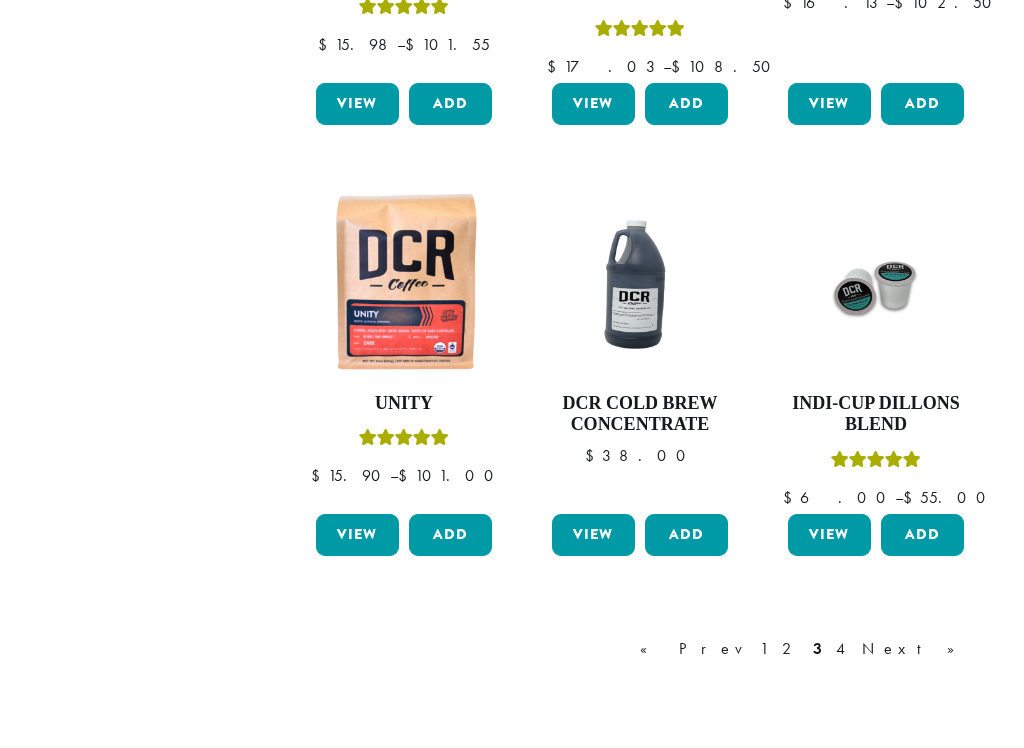 scroll, scrollTop: 1462, scrollLeft: 0, axis: vertical 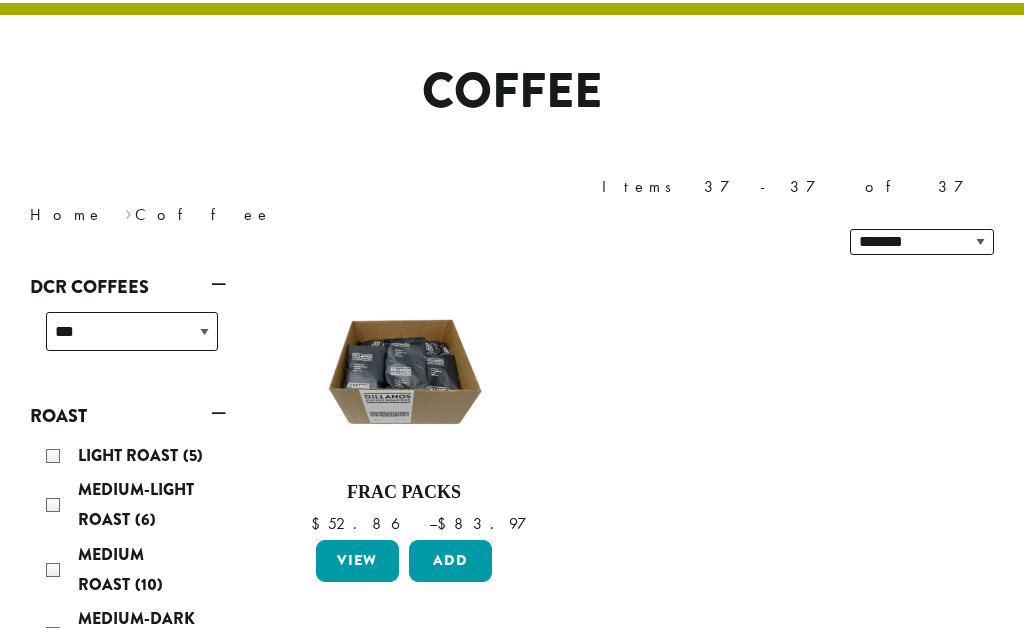click on "3" at bounding box center (937, 675) 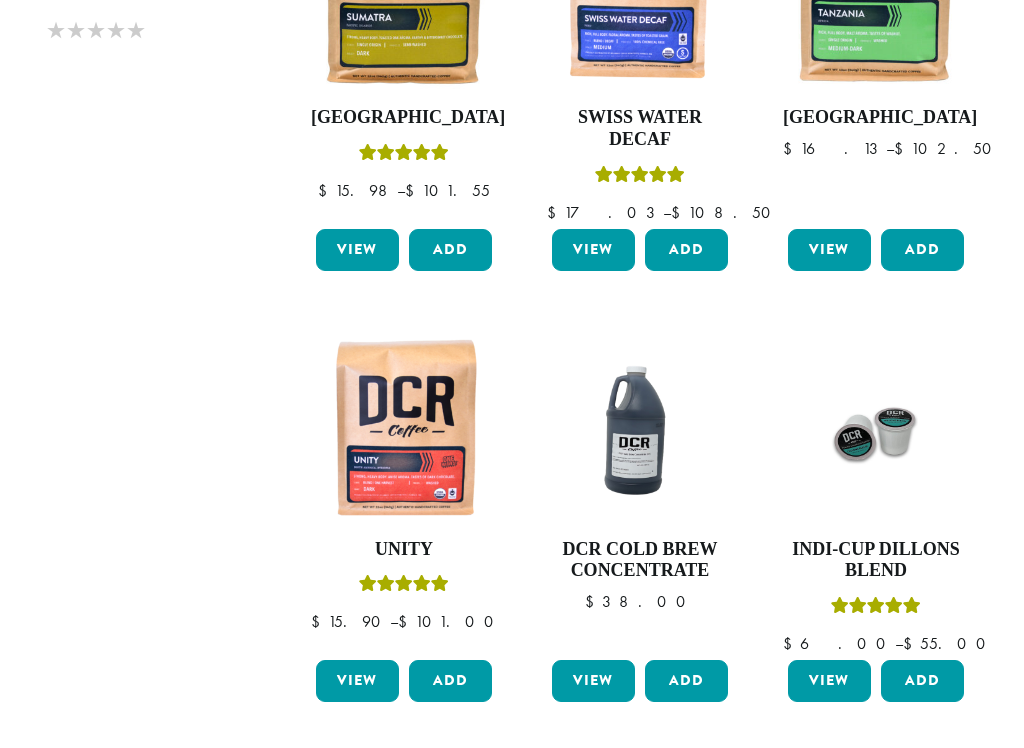 scroll, scrollTop: 1316, scrollLeft: 0, axis: vertical 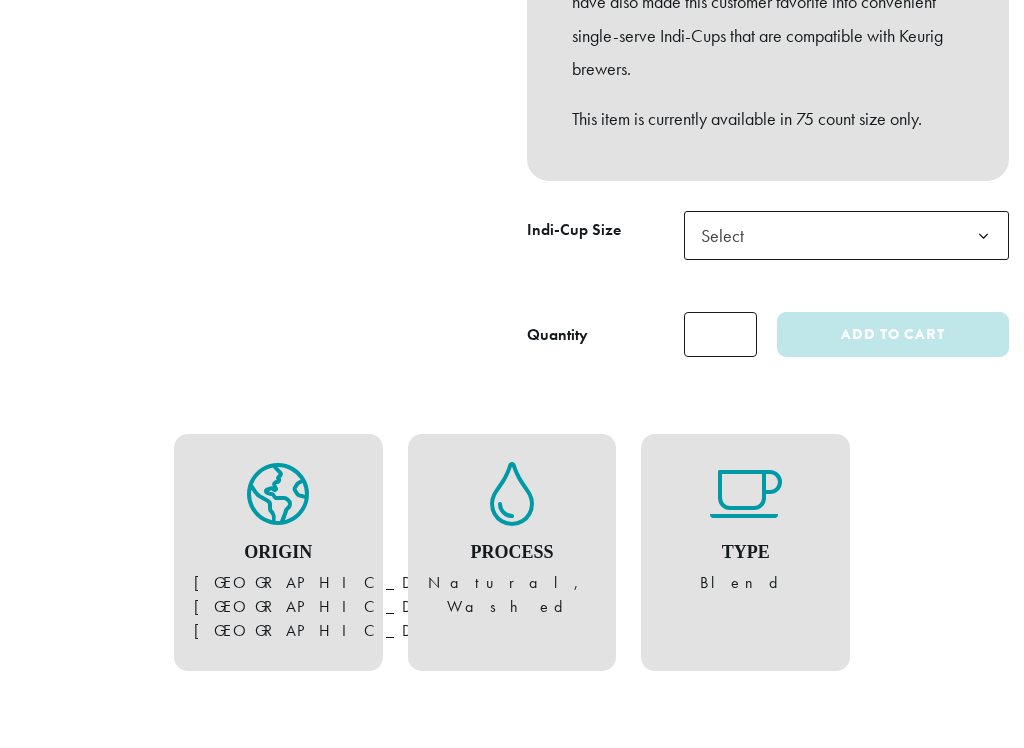 click on "Select" 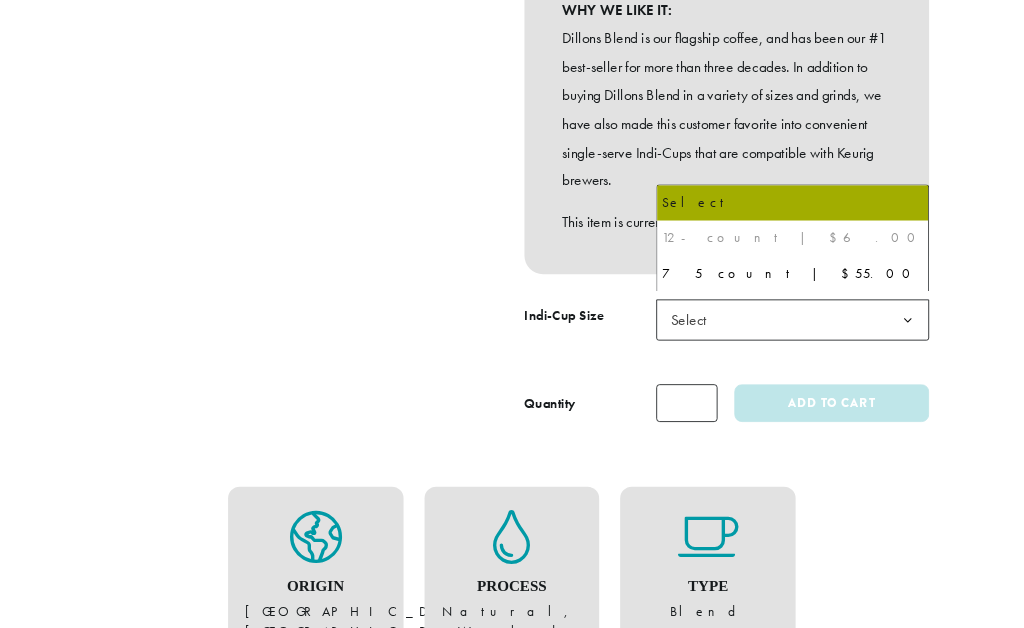 scroll, scrollTop: 0, scrollLeft: 0, axis: both 